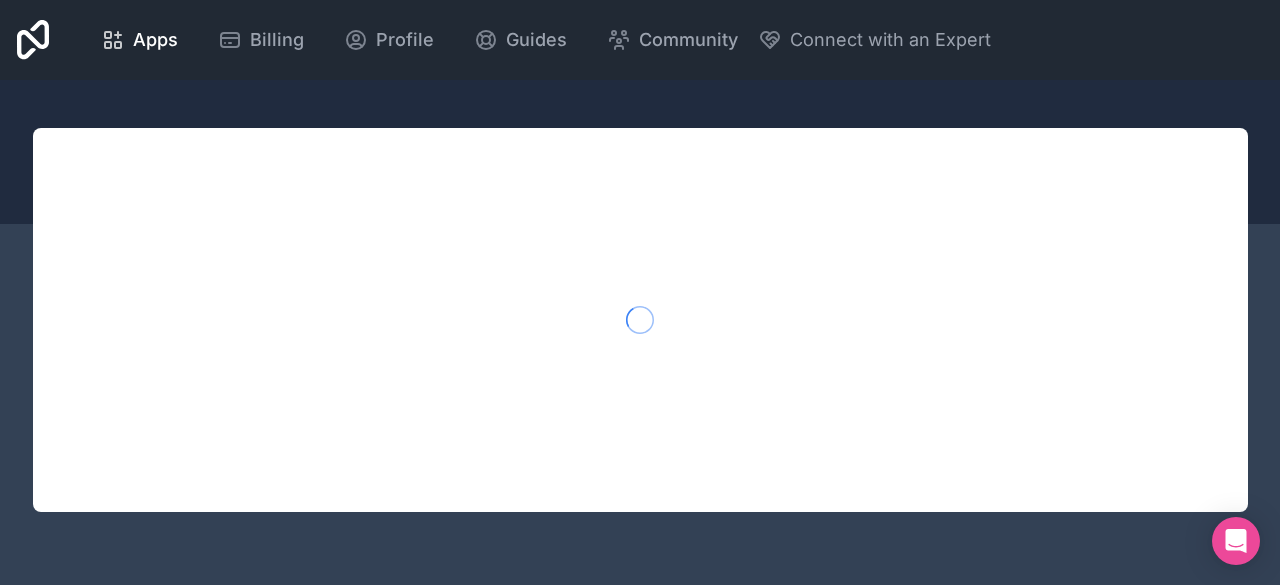 scroll, scrollTop: 0, scrollLeft: 0, axis: both 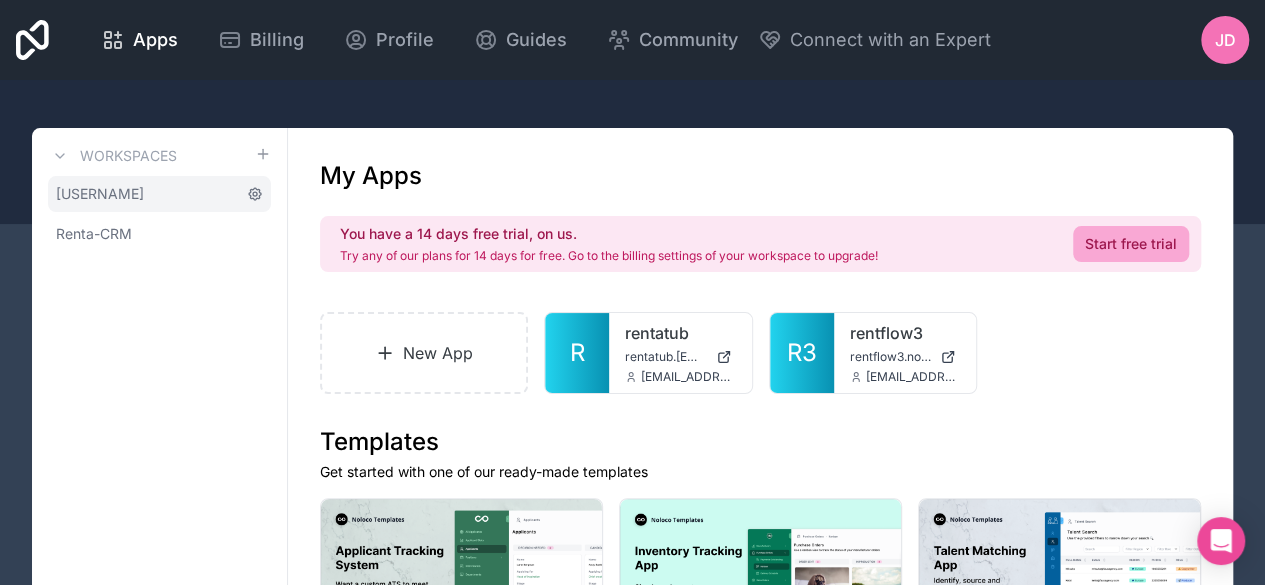 click 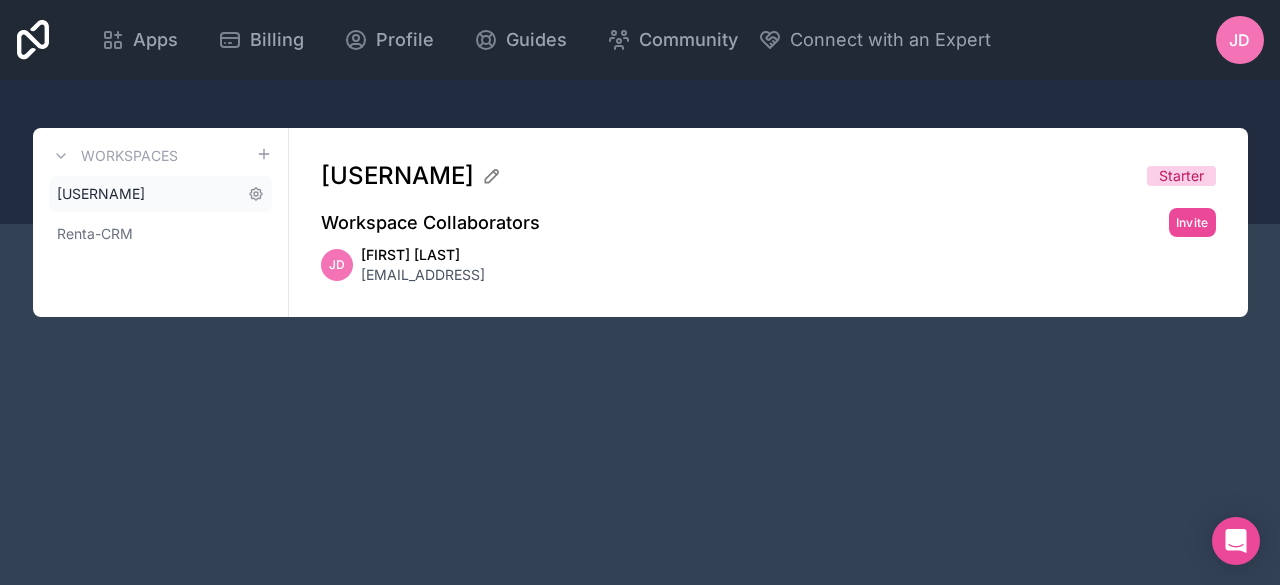 click on "[USERNAME]" at bounding box center (101, 194) 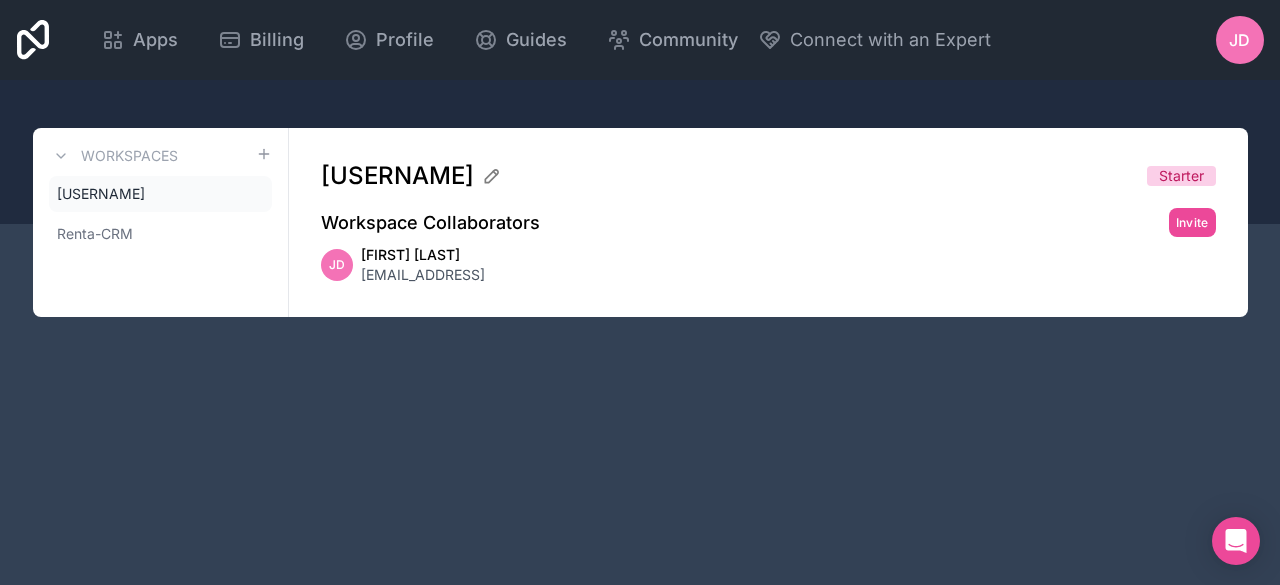 click on "[USERNAME] RentaCRM" at bounding box center (160, 214) 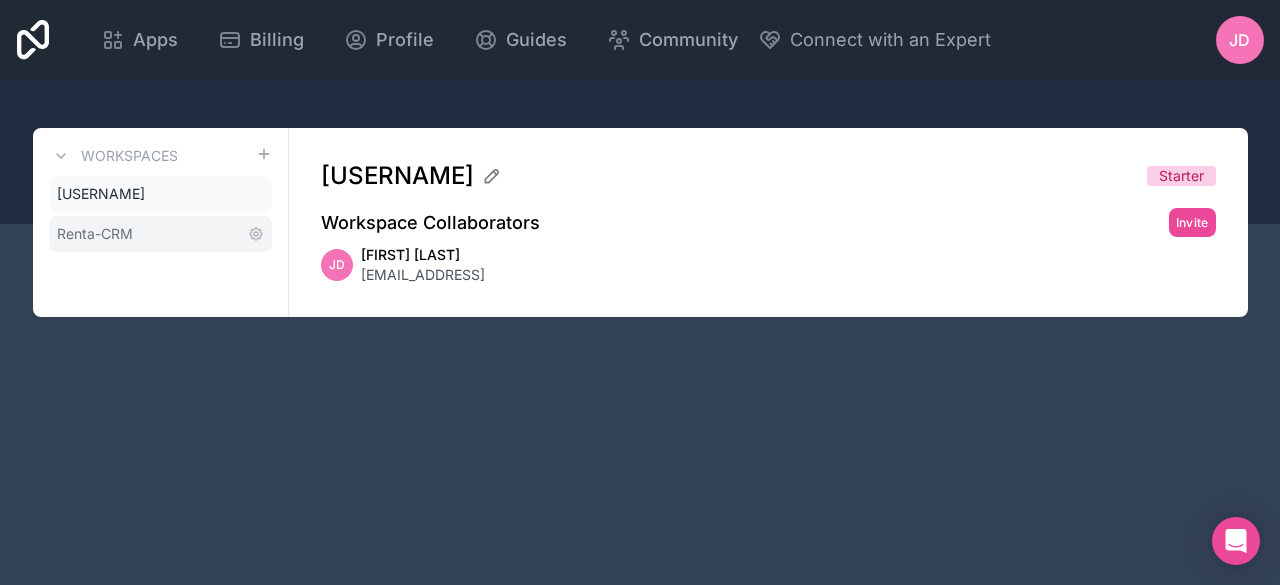 click on "Renta-CRM" at bounding box center [160, 234] 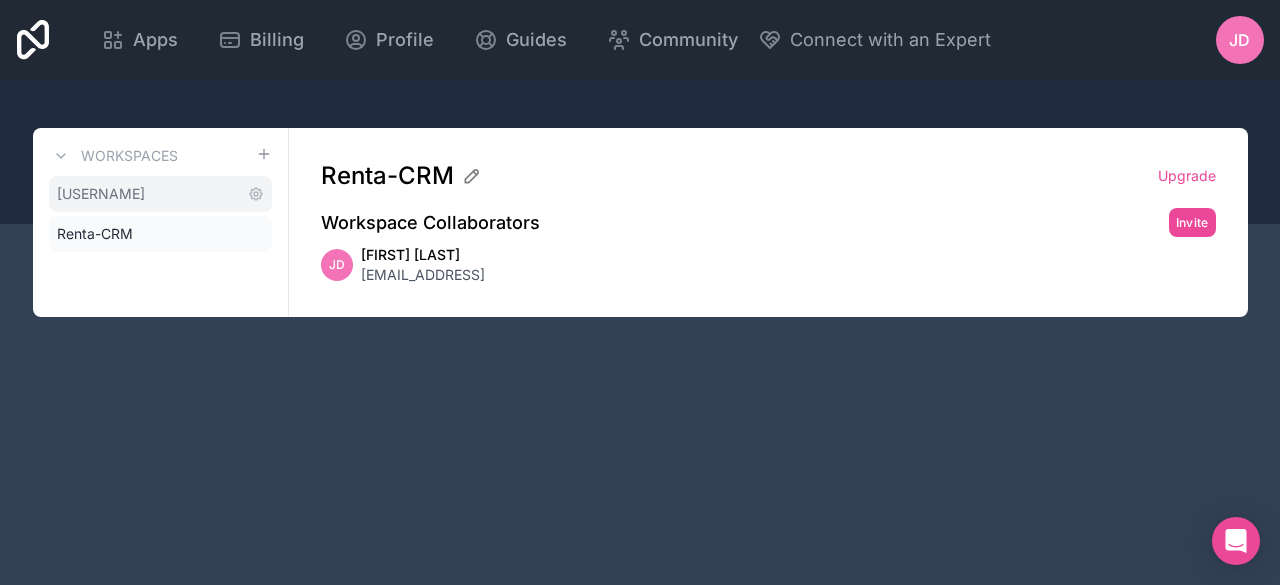 click on "[USERNAME]" at bounding box center (101, 194) 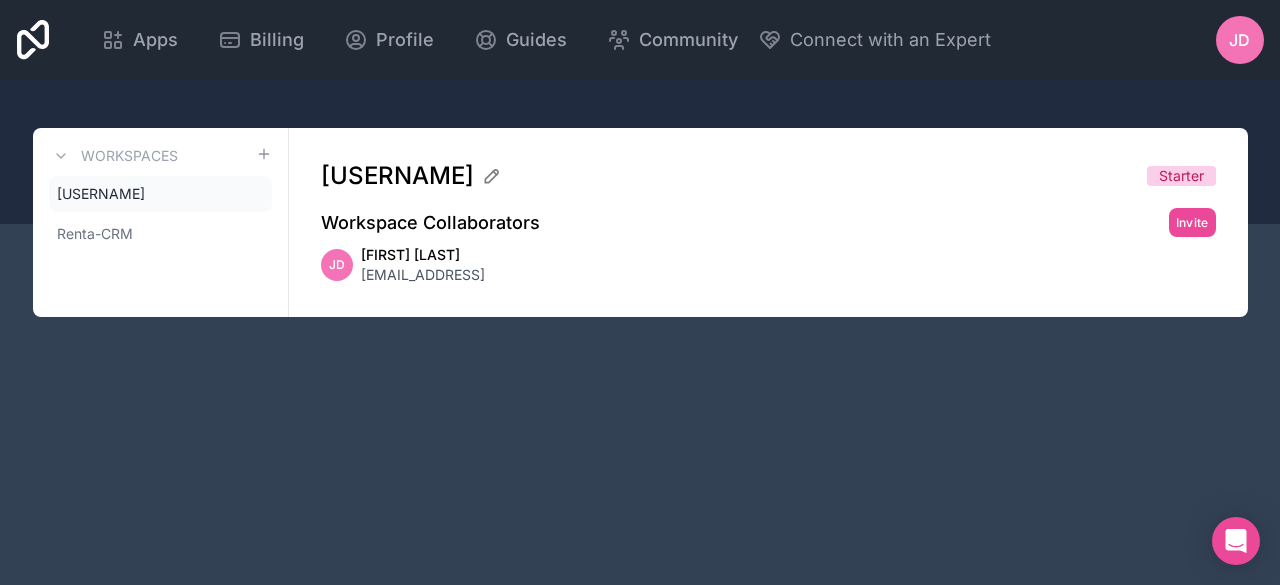 click on "Workspaces" at bounding box center [129, 156] 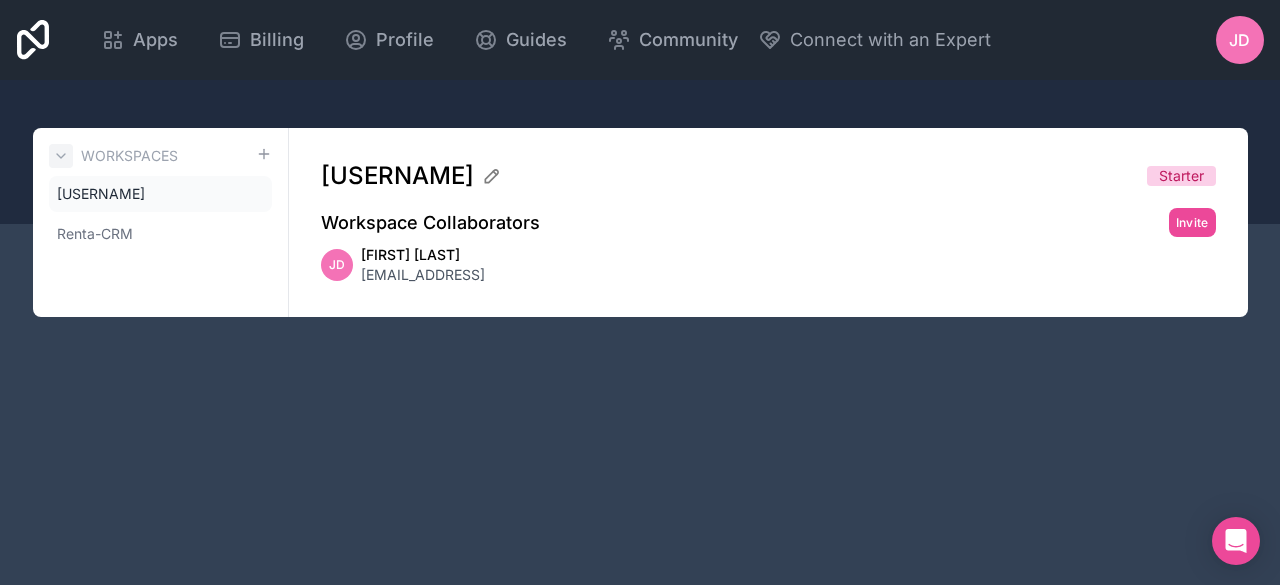 click 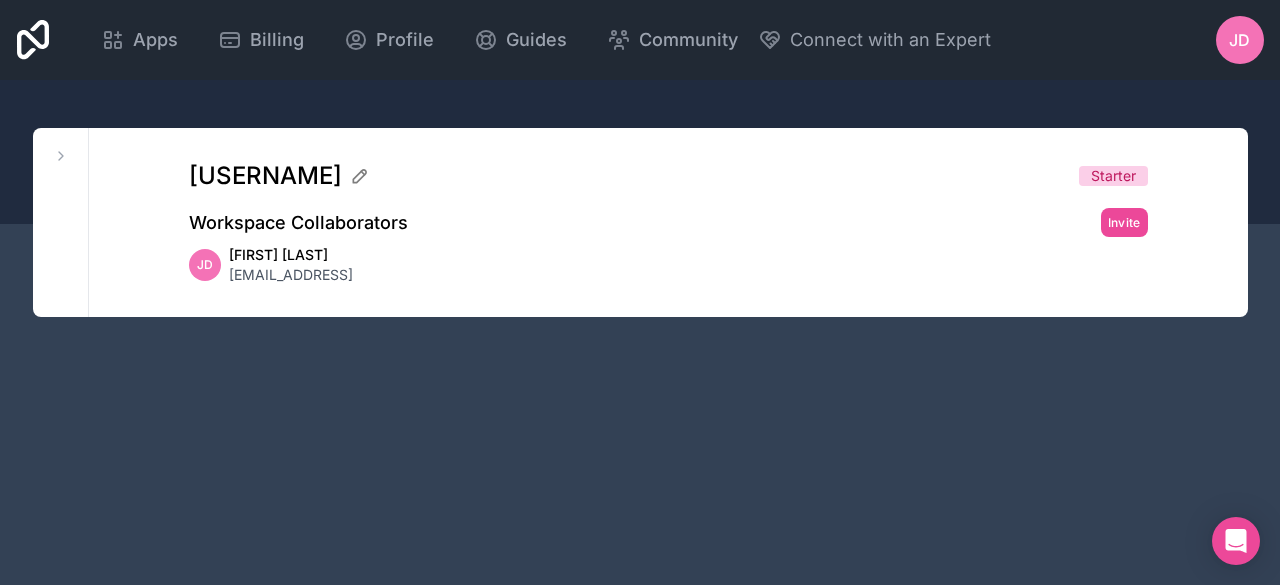 click on "Workspace Collaborators Invite" at bounding box center (668, 222) 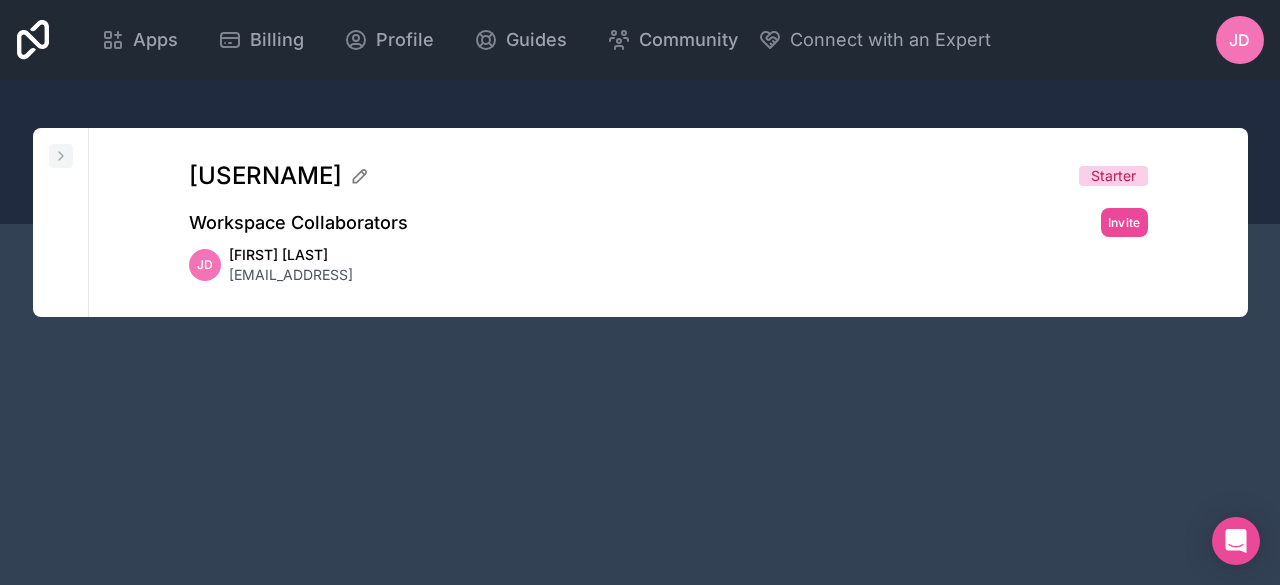 click at bounding box center [61, 156] 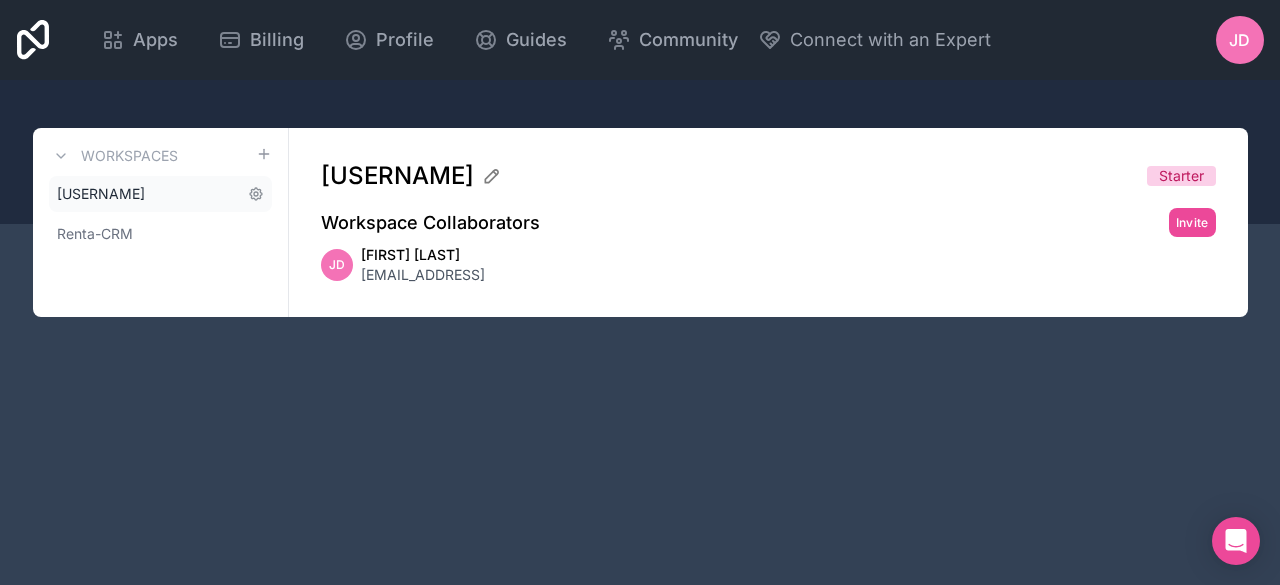 click on "[USERNAME]" at bounding box center [101, 194] 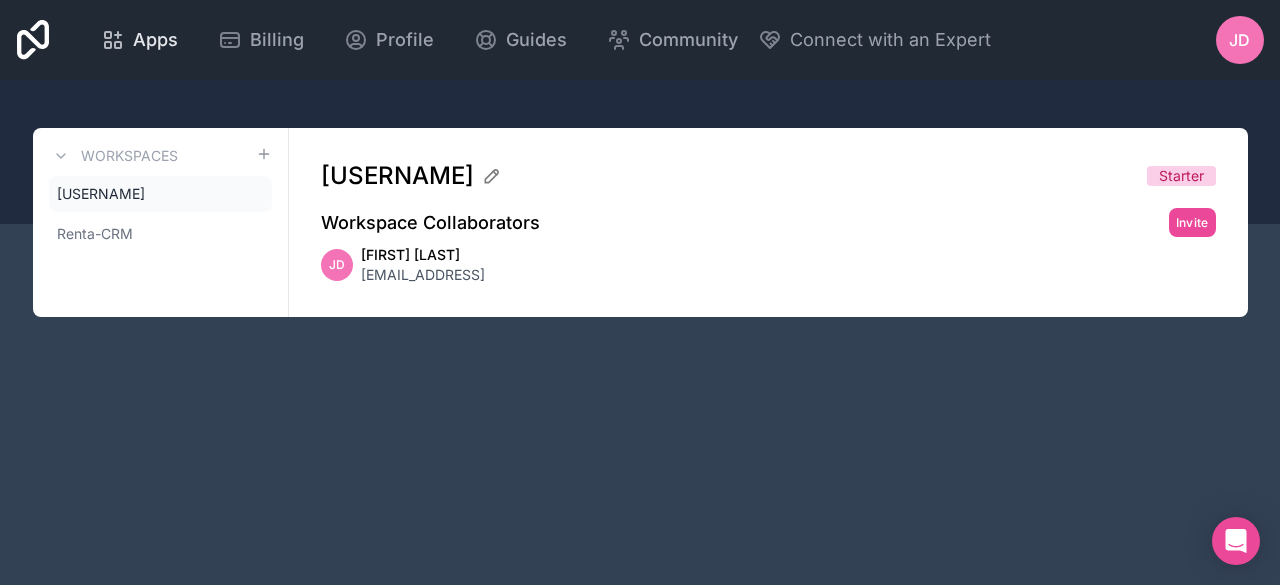 click on "Apps" at bounding box center (155, 40) 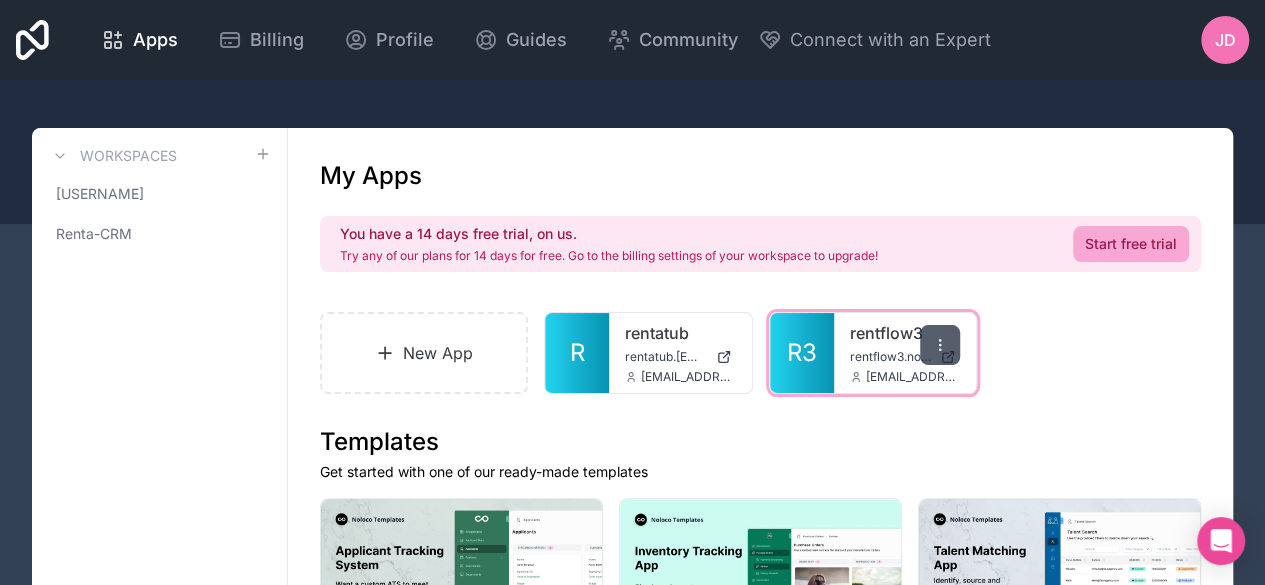 click 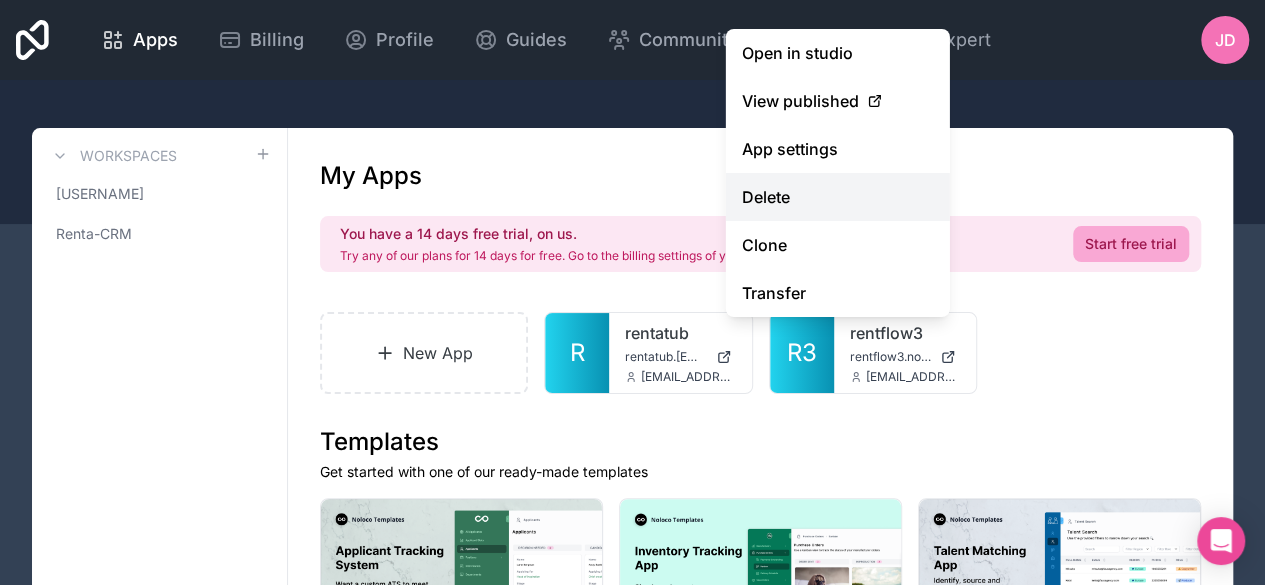 click on "Delete" at bounding box center (838, 197) 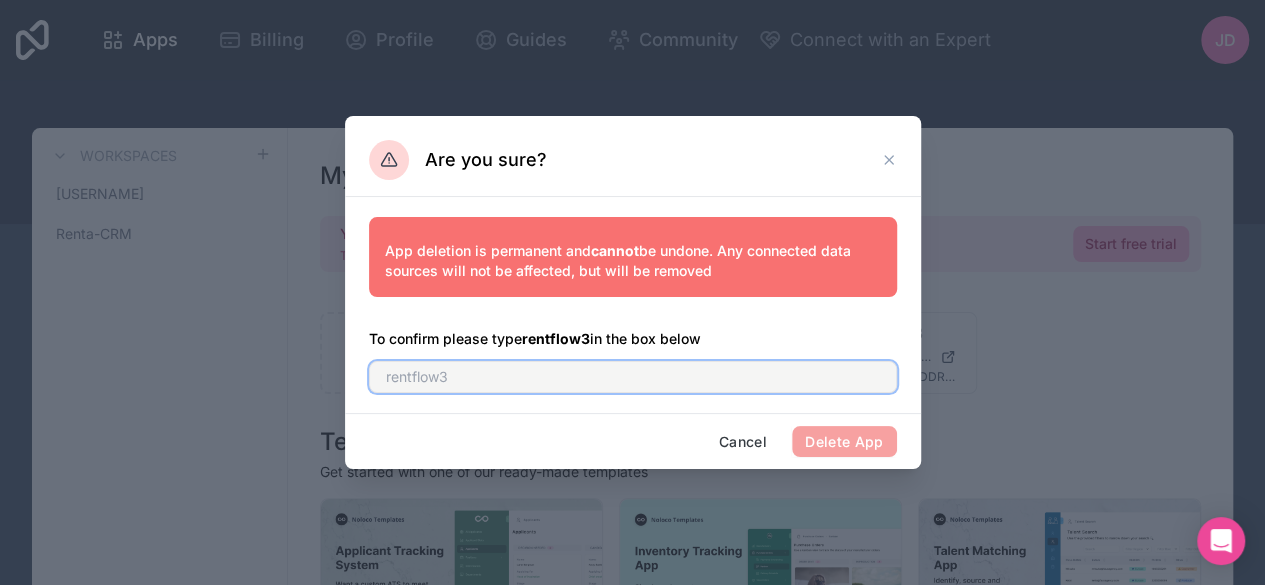 click at bounding box center (633, 377) 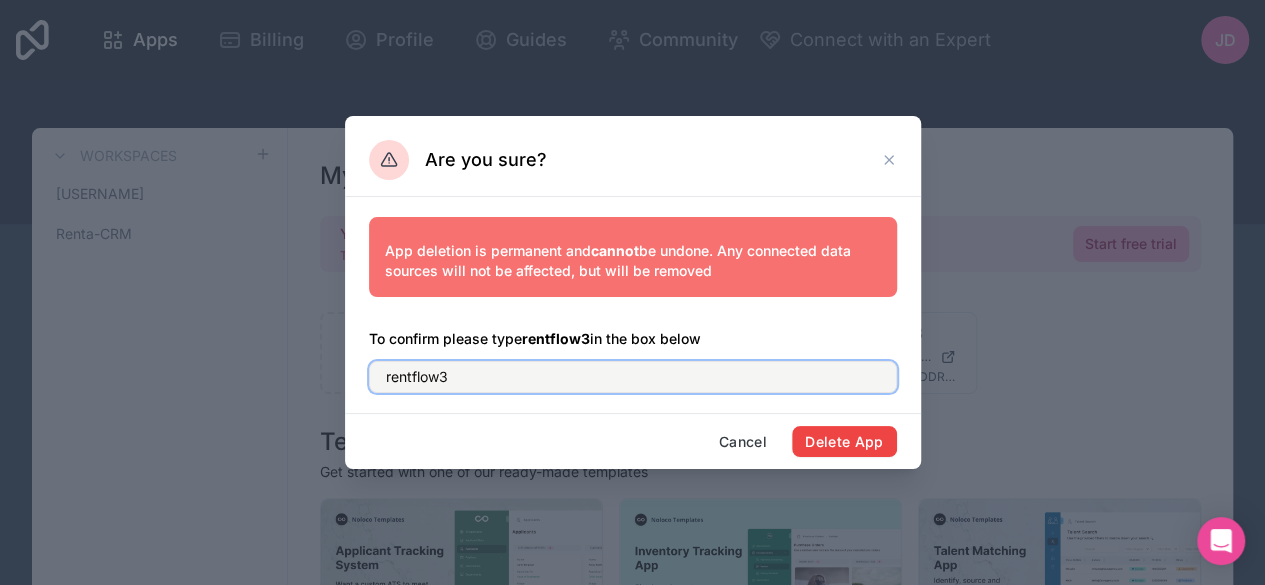 type on "rentflow3" 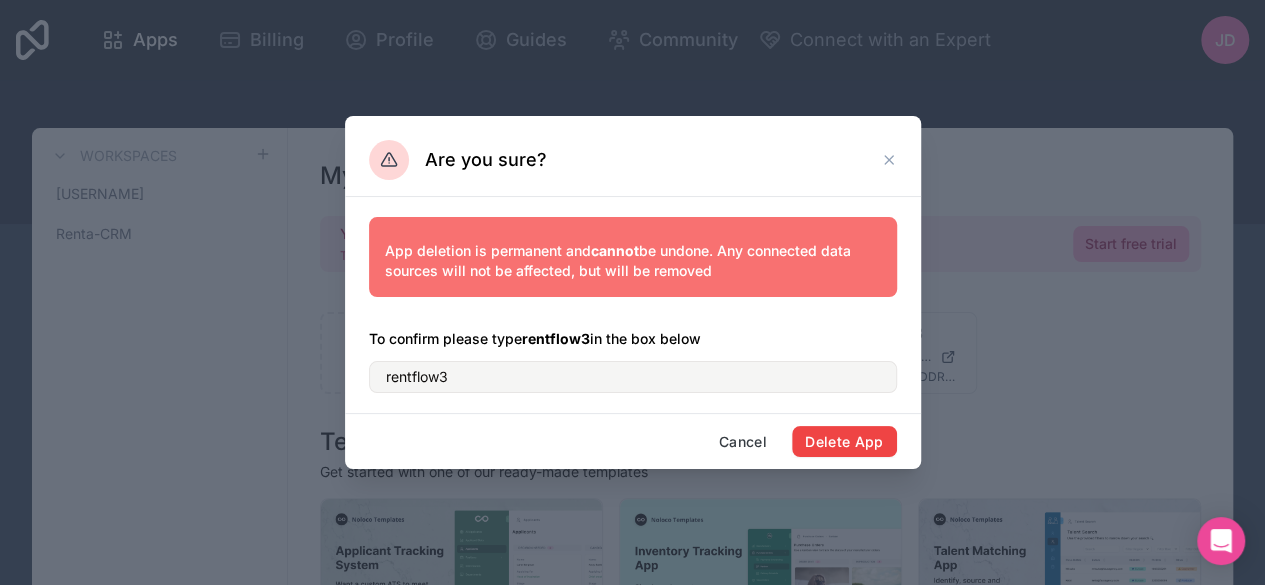 drag, startPoint x: 530, startPoint y: 385, endPoint x: 890, endPoint y: 466, distance: 369 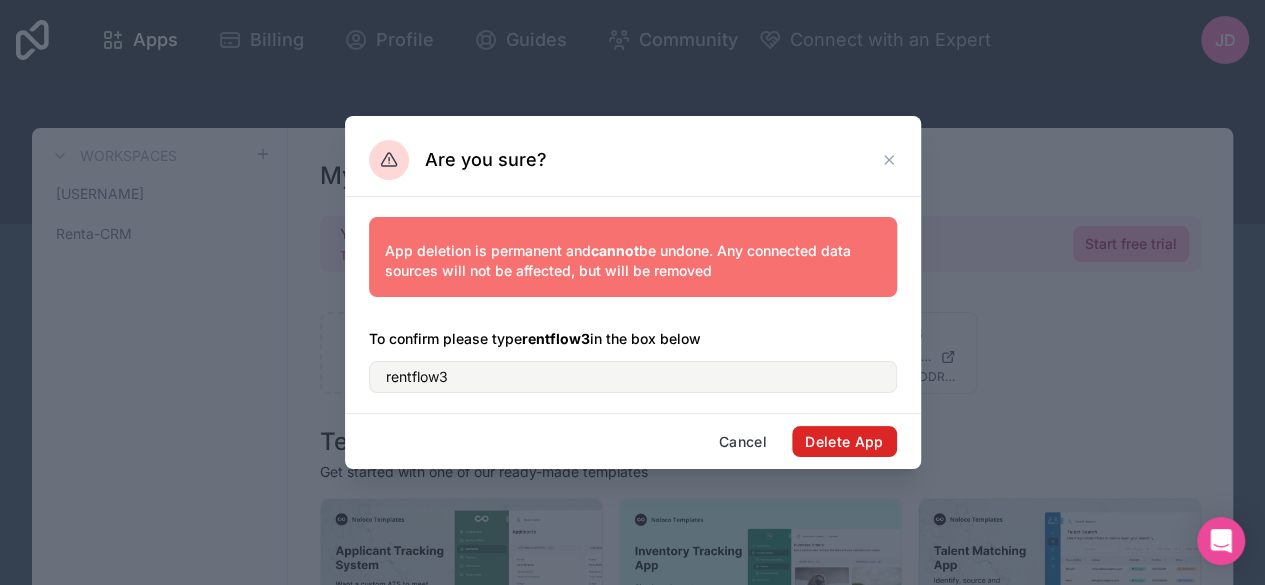 click on "Delete App" at bounding box center (844, 442) 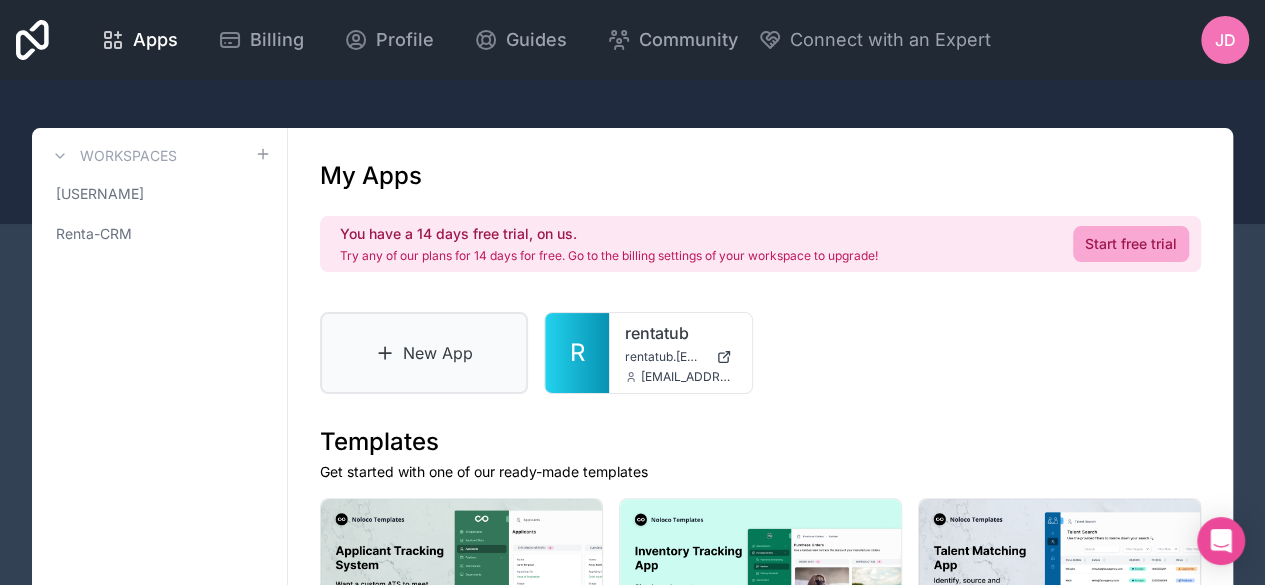 click on "New App" at bounding box center (424, 353) 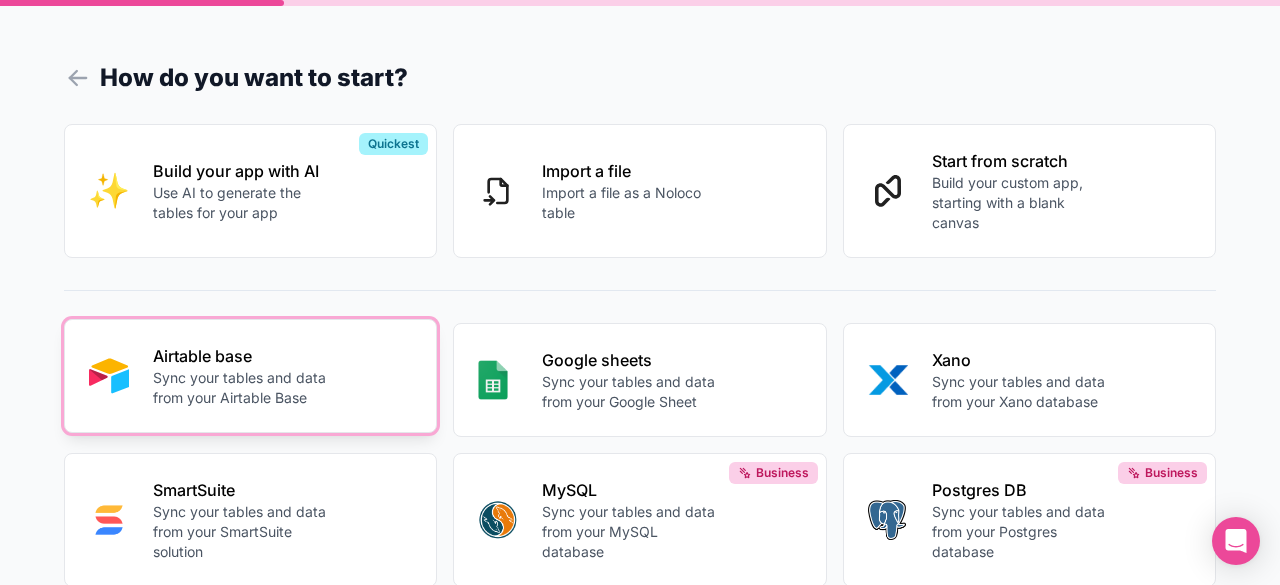 click on "Airtable base Sync your tables and data from your Airtable Base" at bounding box center (250, 376) 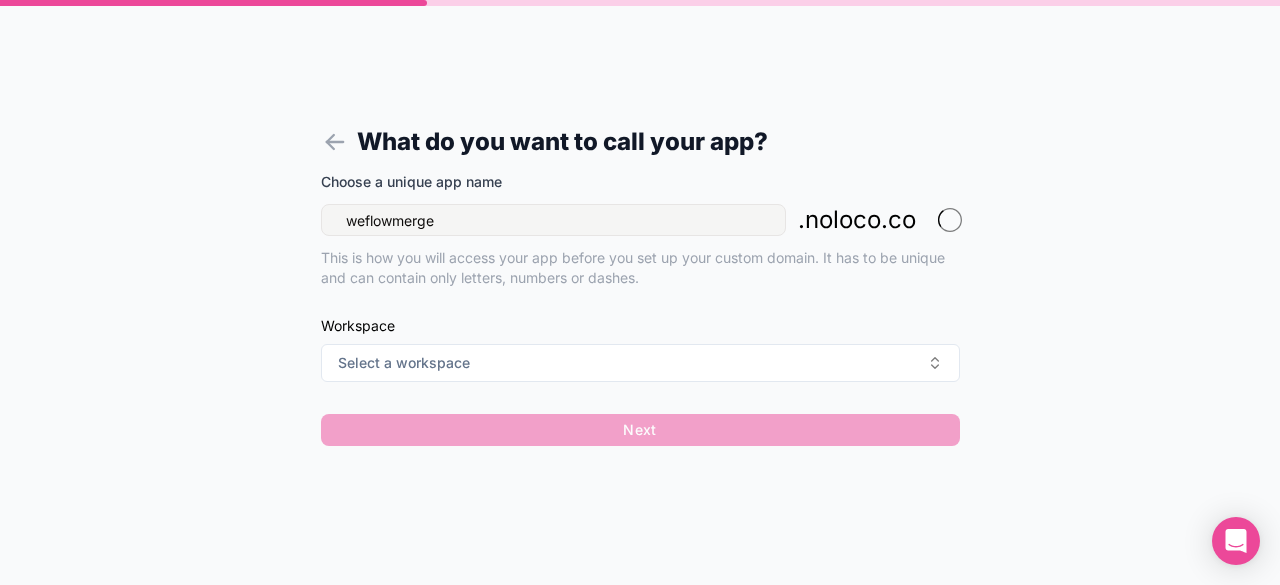 drag, startPoint x: 482, startPoint y: 215, endPoint x: 249, endPoint y: 190, distance: 234.33736 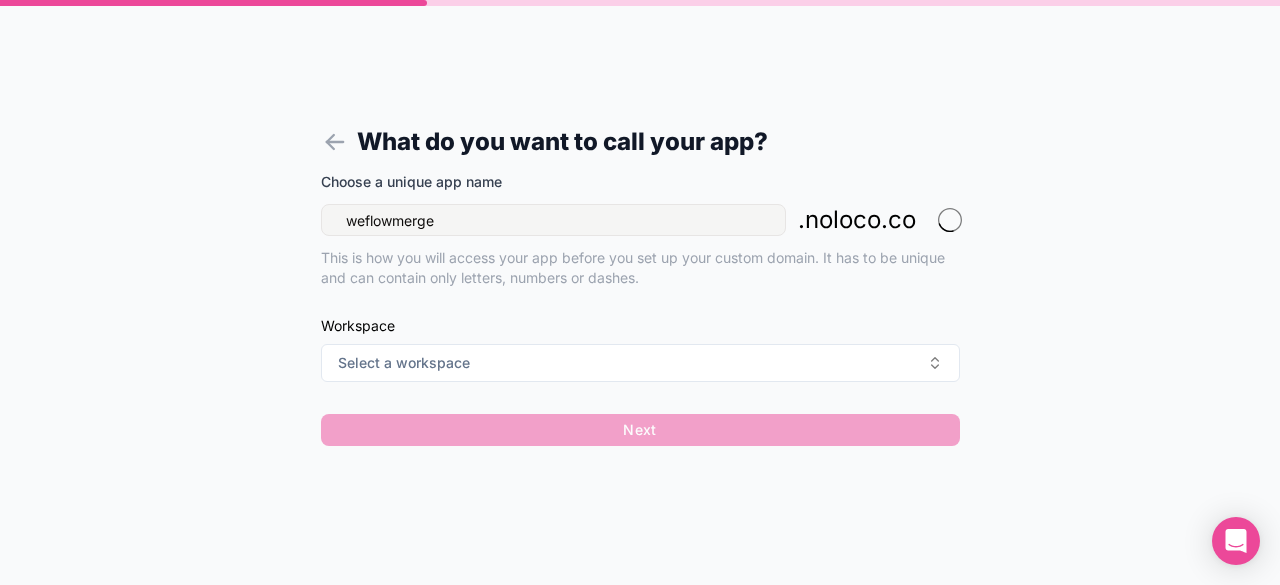 click on "What do you want to call your app? Choose a unique app name [EMAIL_ADDRESS] This is how you will access your app before you set up your custom domain. It has to be unique and can contain only letters, numbers or dashes. Workspace Select a workspace Next" at bounding box center [640, 316] 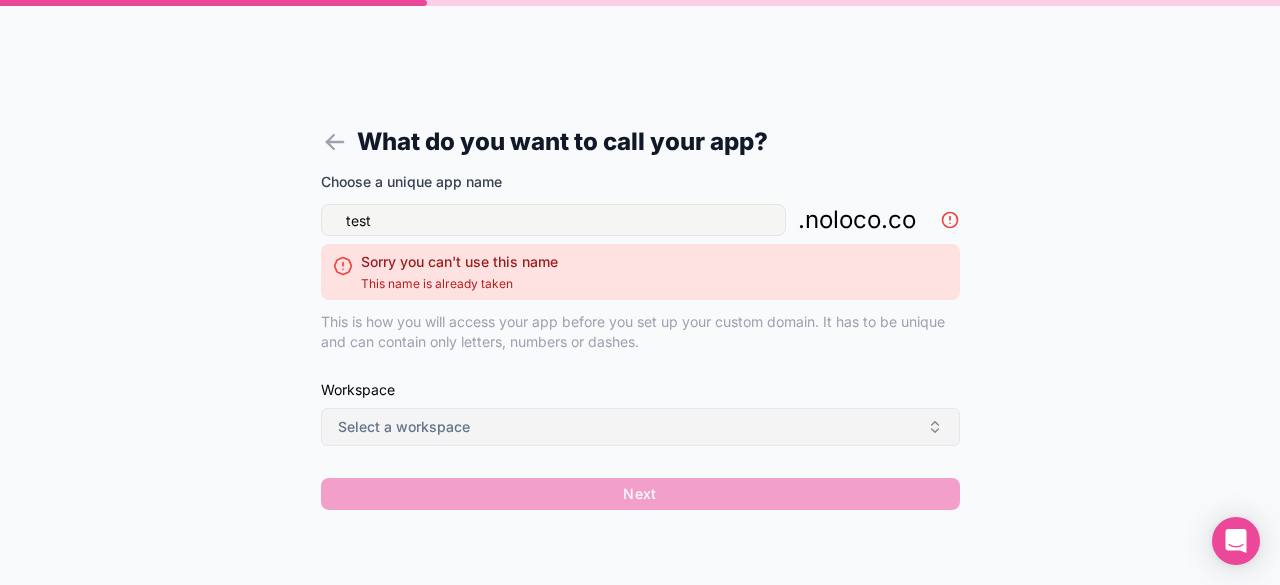 click on "Select a workspace" at bounding box center (640, 427) 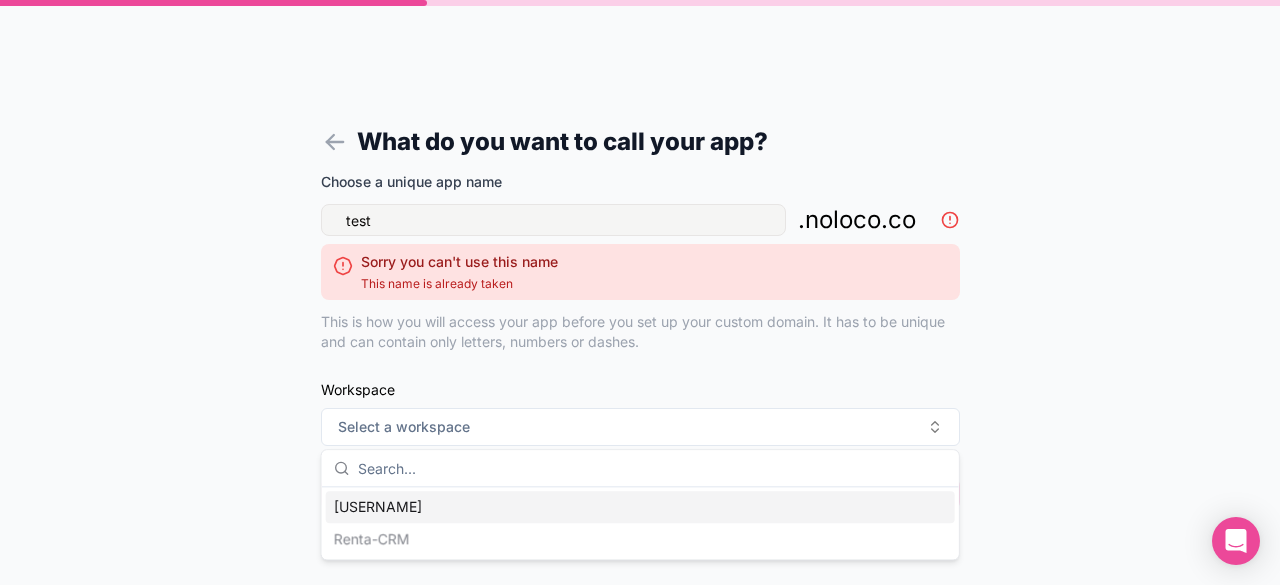 click on "[USERNAME]" at bounding box center [640, 507] 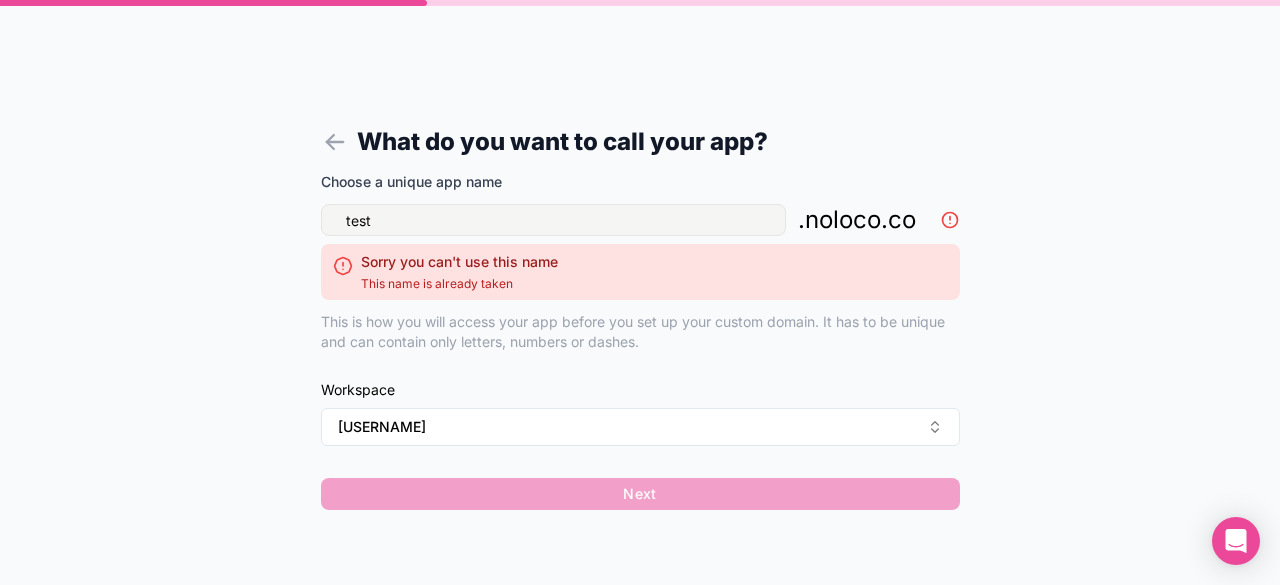 click on "Choose a unique app name [USERNAME] . [EMAIL_DOMAIN] Sorry you can't use this name This name is already taken This is how you will access your app before you set up your custom domain. It has to be unique and can contain only letters, numbers or dashes. Workspace [USERNAME] Next" at bounding box center [640, 347] 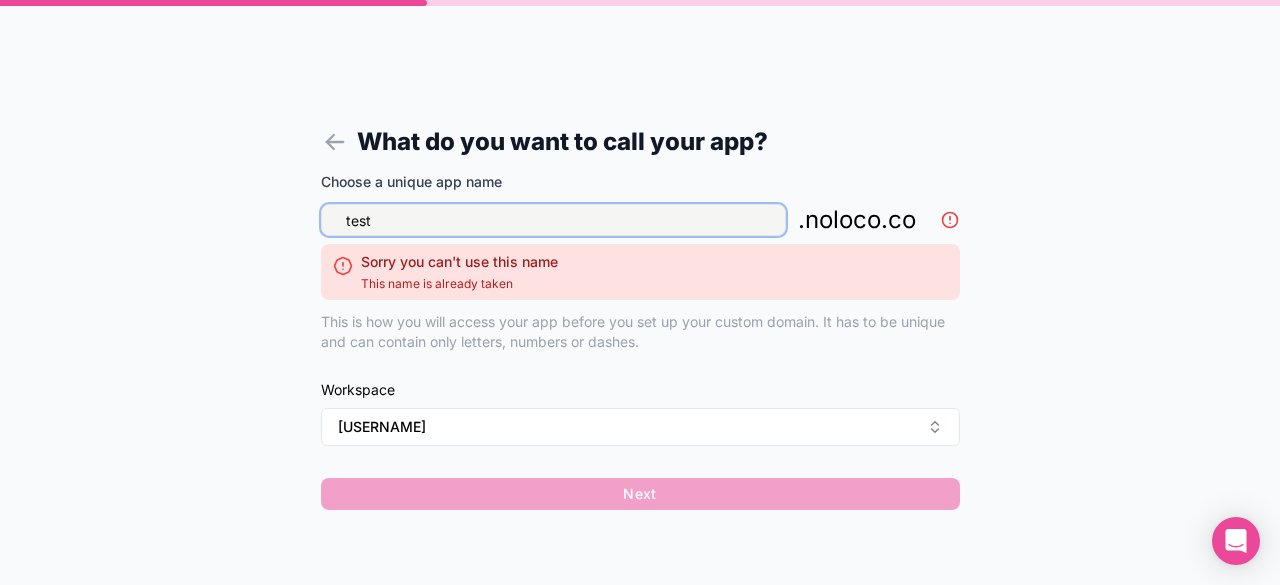 click on "test" at bounding box center [553, 220] 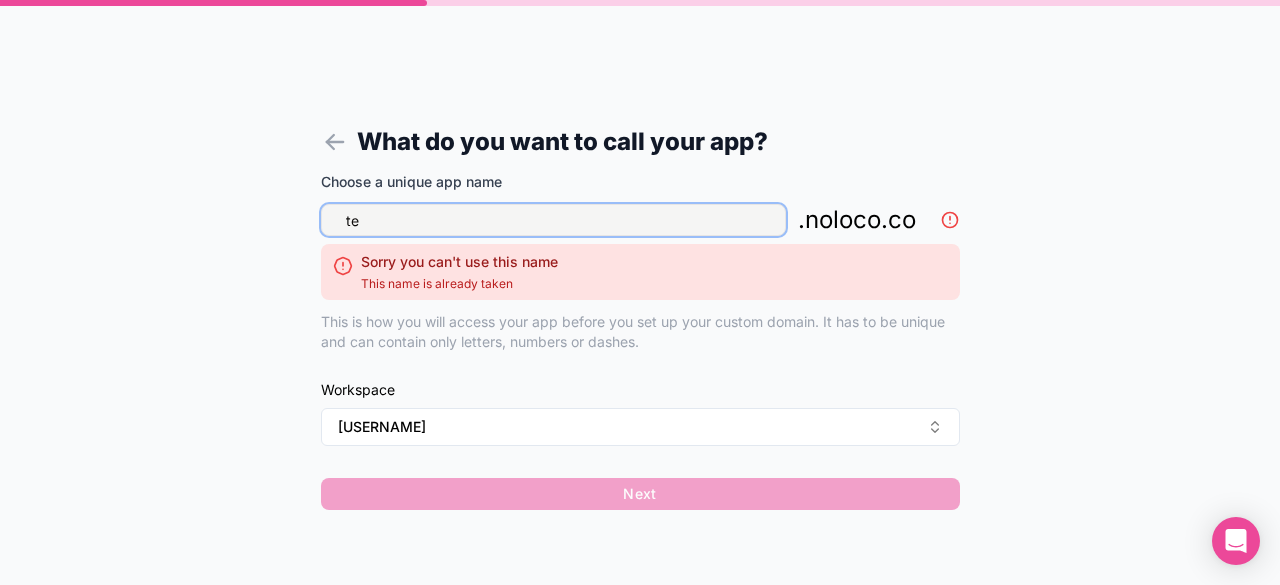 type on "t" 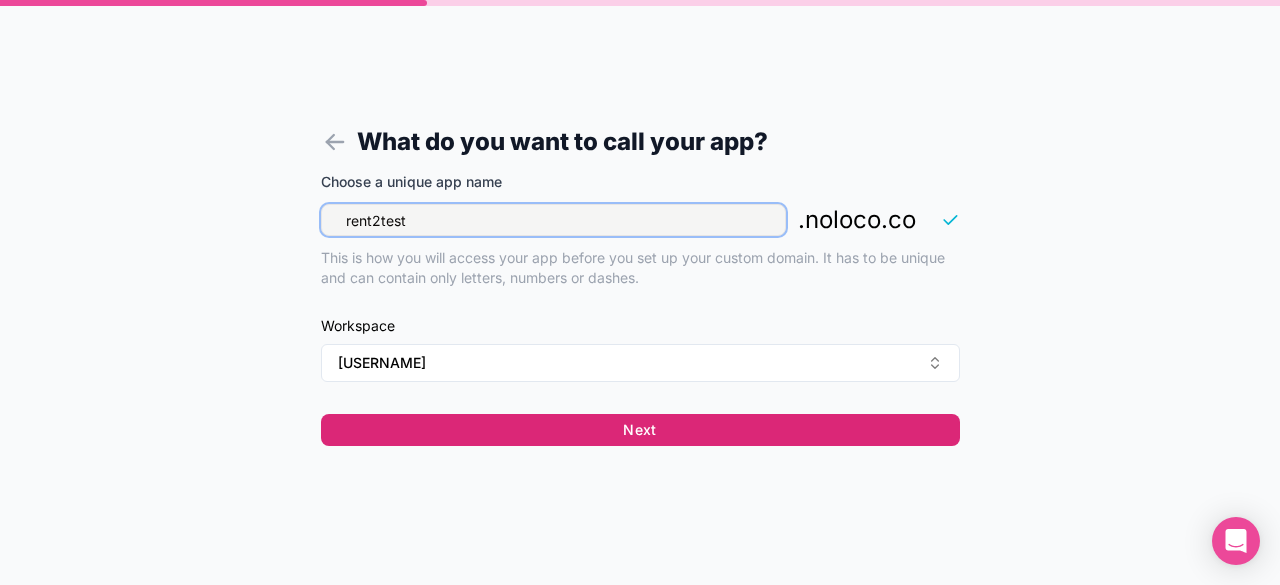 type on "rent2test" 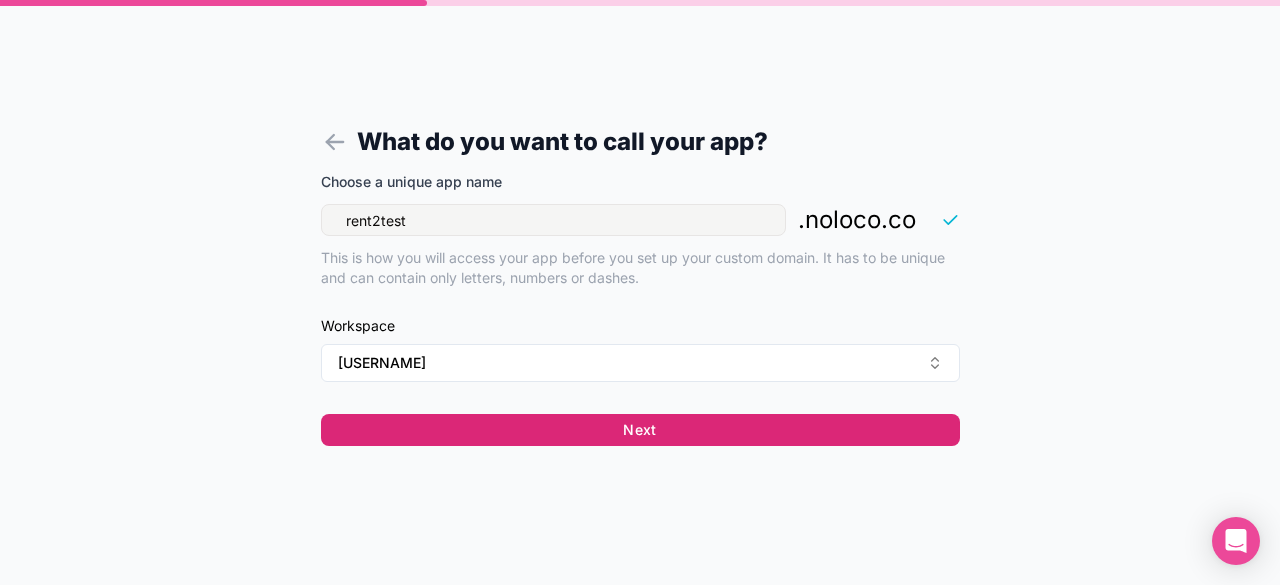 click on "Next" at bounding box center [640, 430] 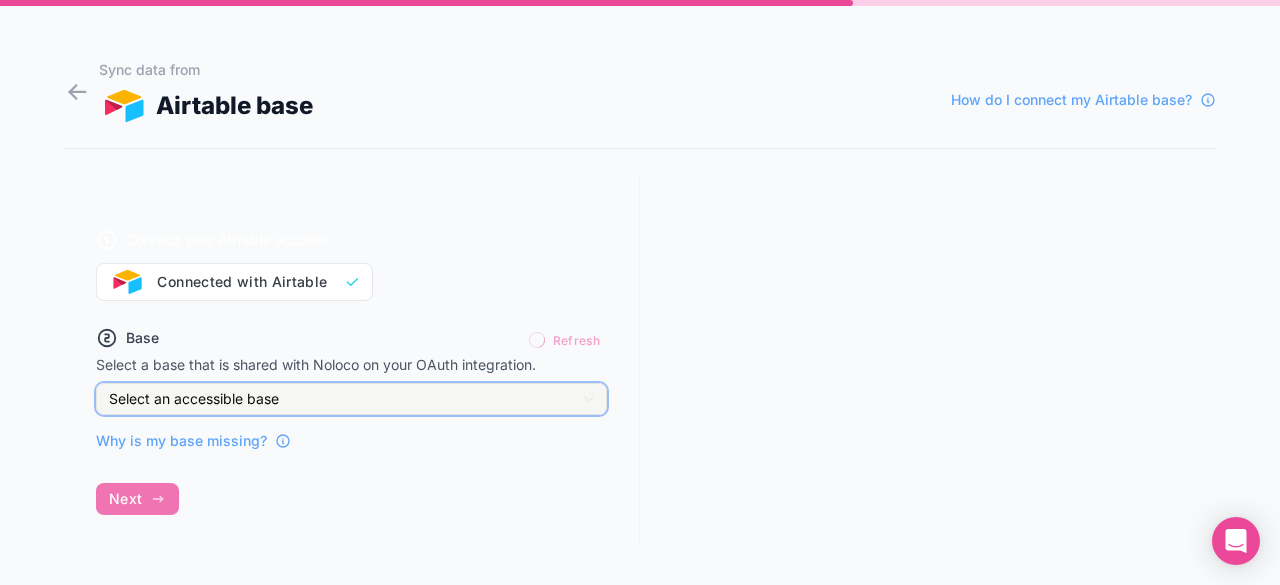 click on "Select an accessible base" at bounding box center (194, 398) 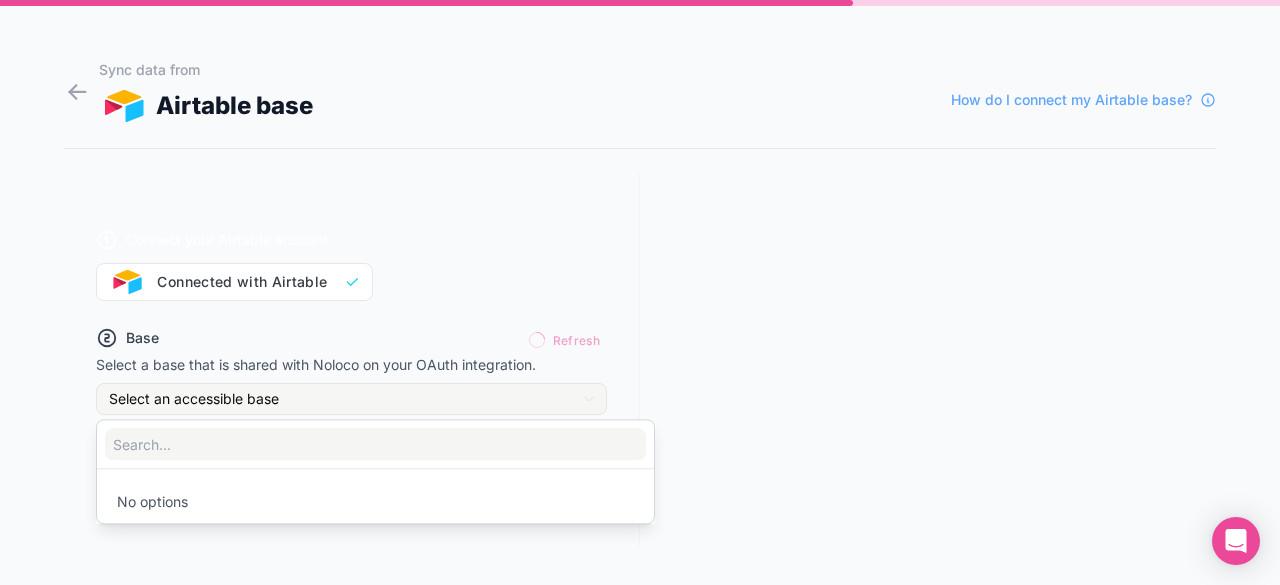 drag, startPoint x: 219, startPoint y: 402, endPoint x: 228, endPoint y: 386, distance: 18.35756 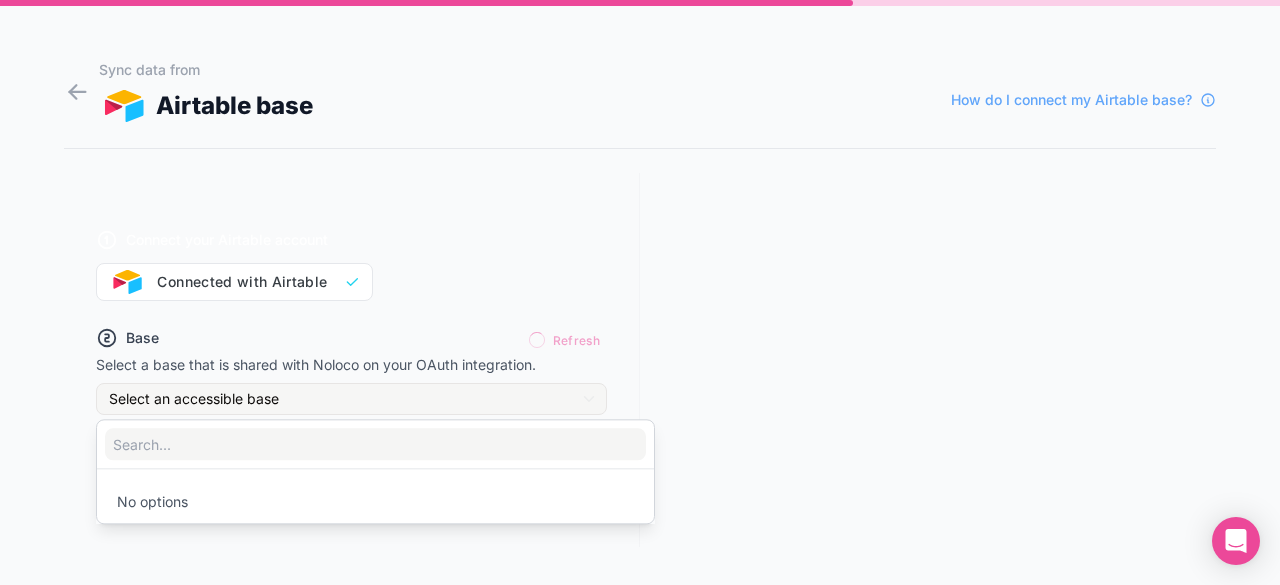 click at bounding box center (640, 292) 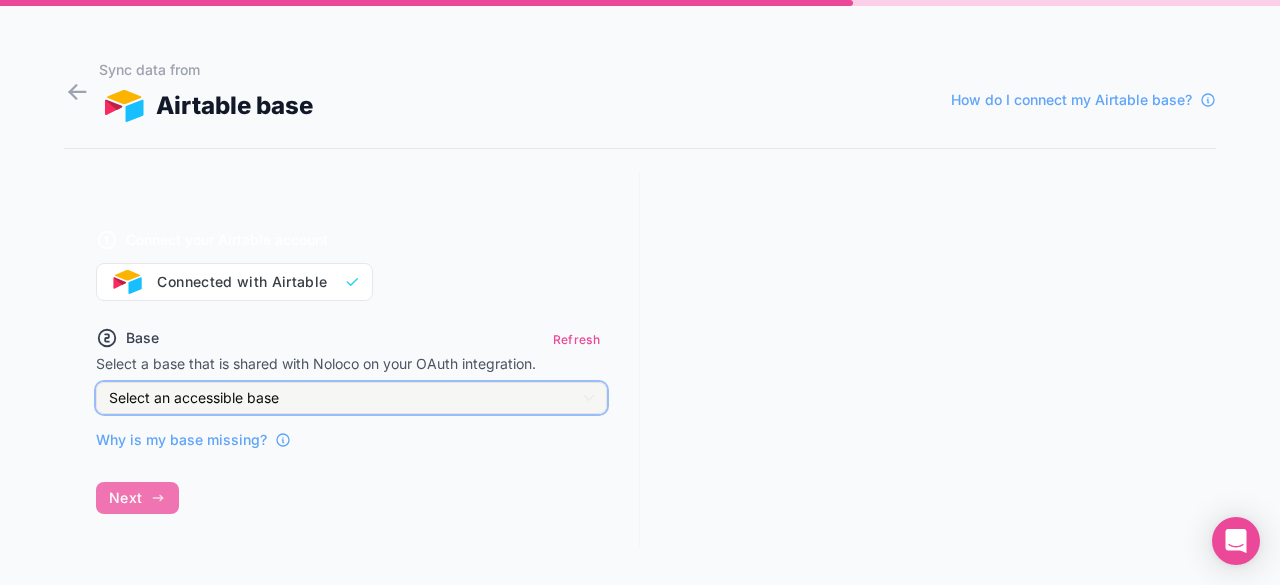 click on "Select an accessible base" at bounding box center (351, 398) 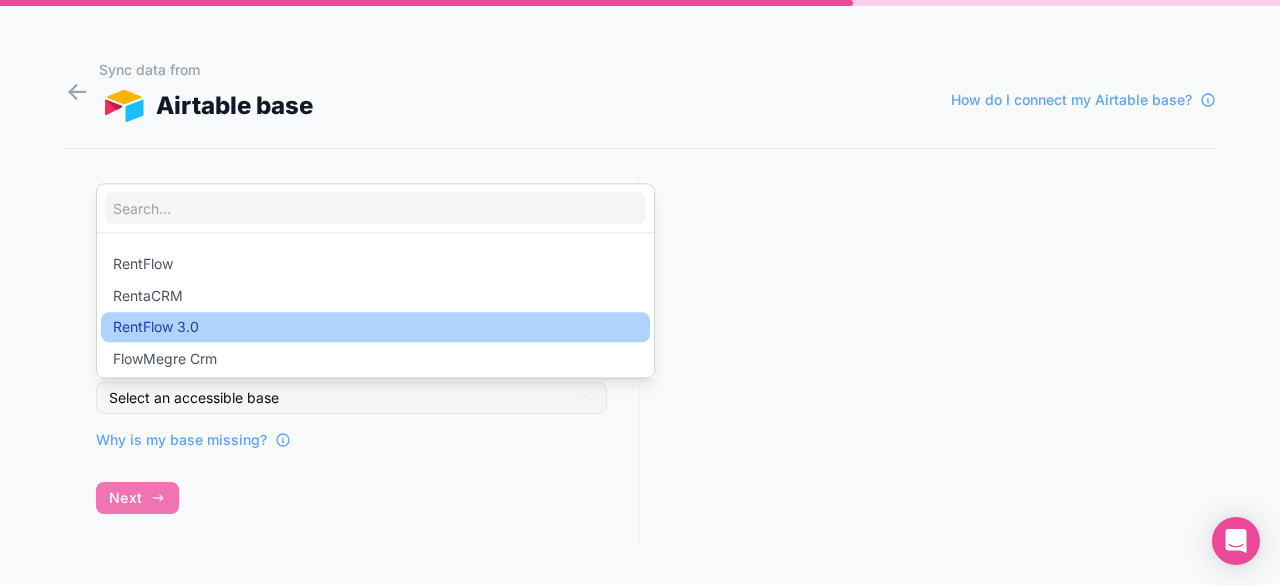click on "RentFlow 3.0" at bounding box center (375, 327) 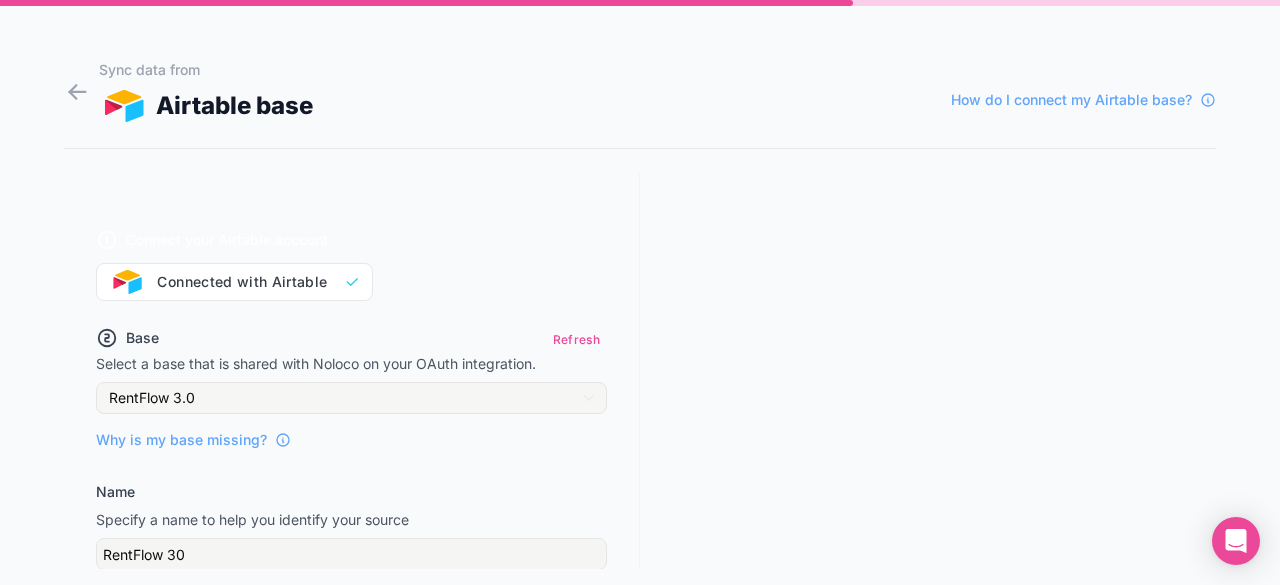 scroll, scrollTop: 87, scrollLeft: 0, axis: vertical 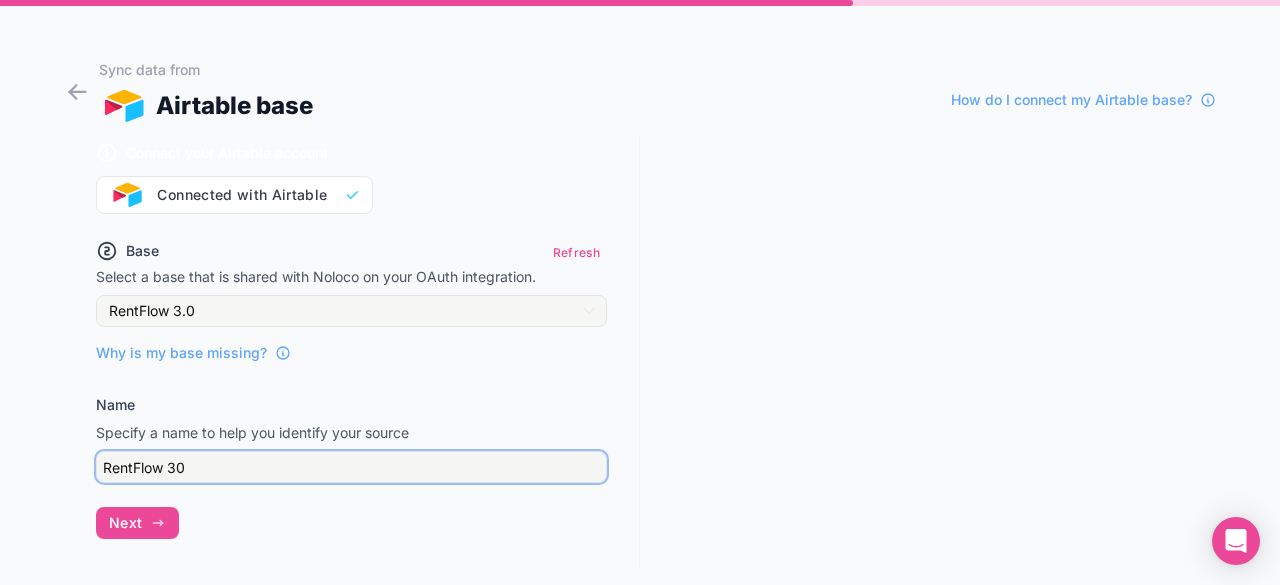 click on "RentFlow 30" at bounding box center (351, 467) 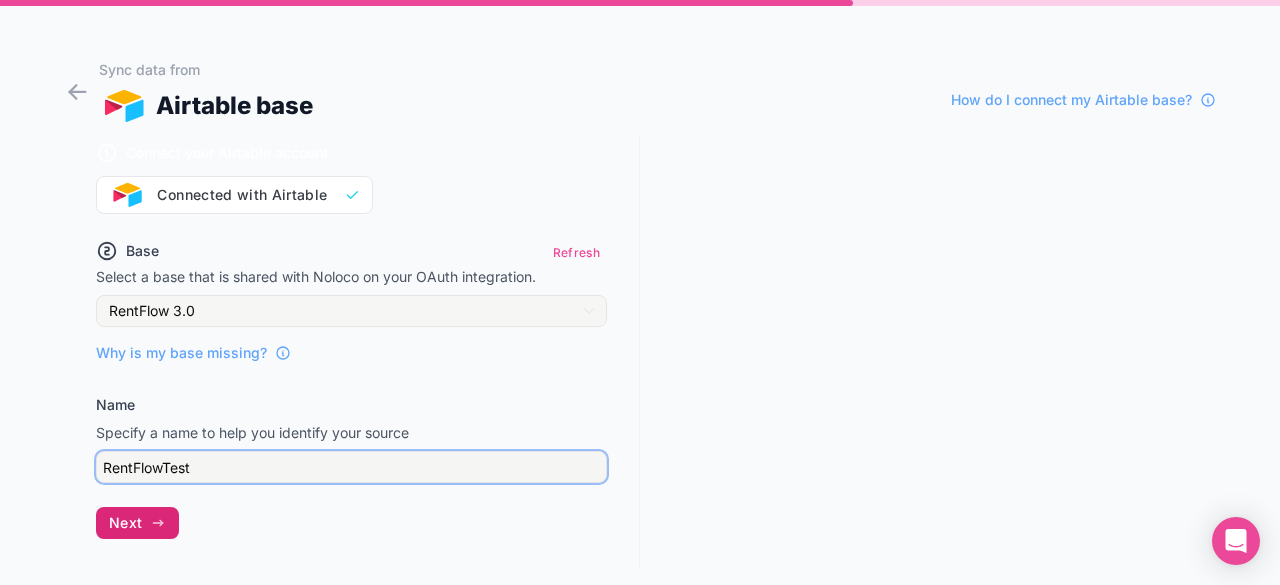type on "RentFlowTest" 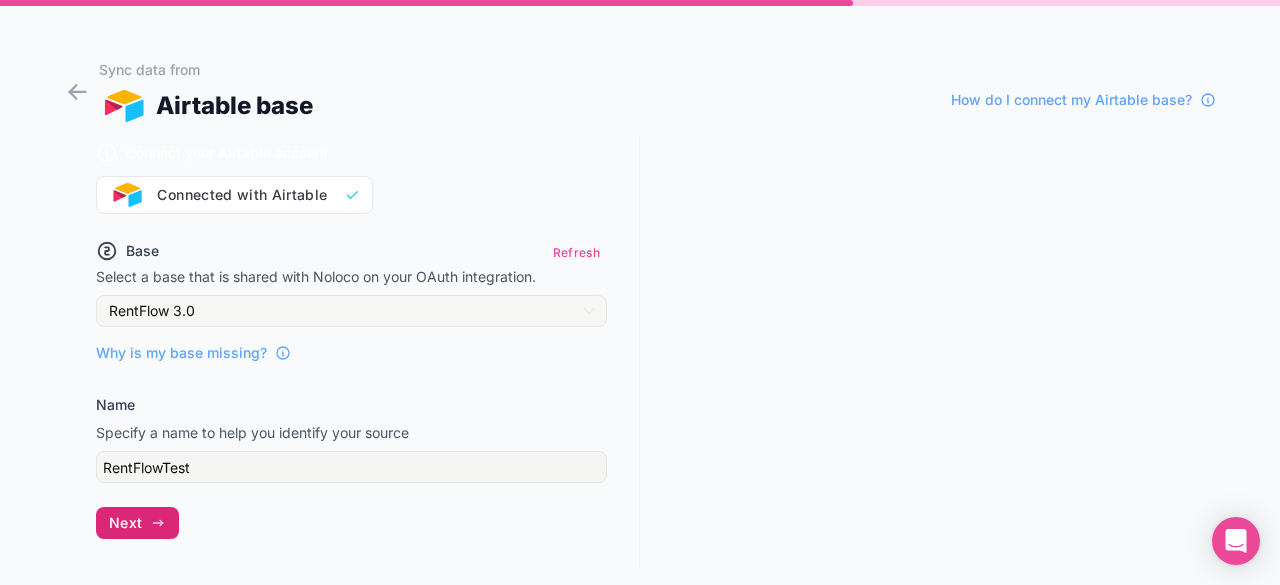 click on "Next" at bounding box center [137, 523] 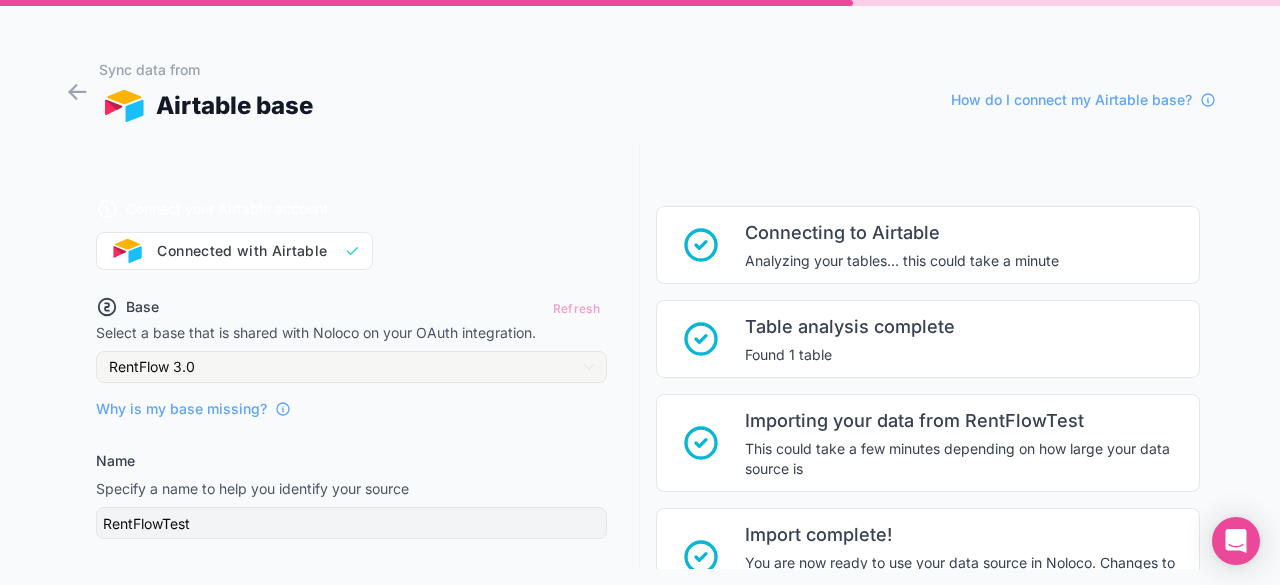 scroll, scrollTop: 42, scrollLeft: 0, axis: vertical 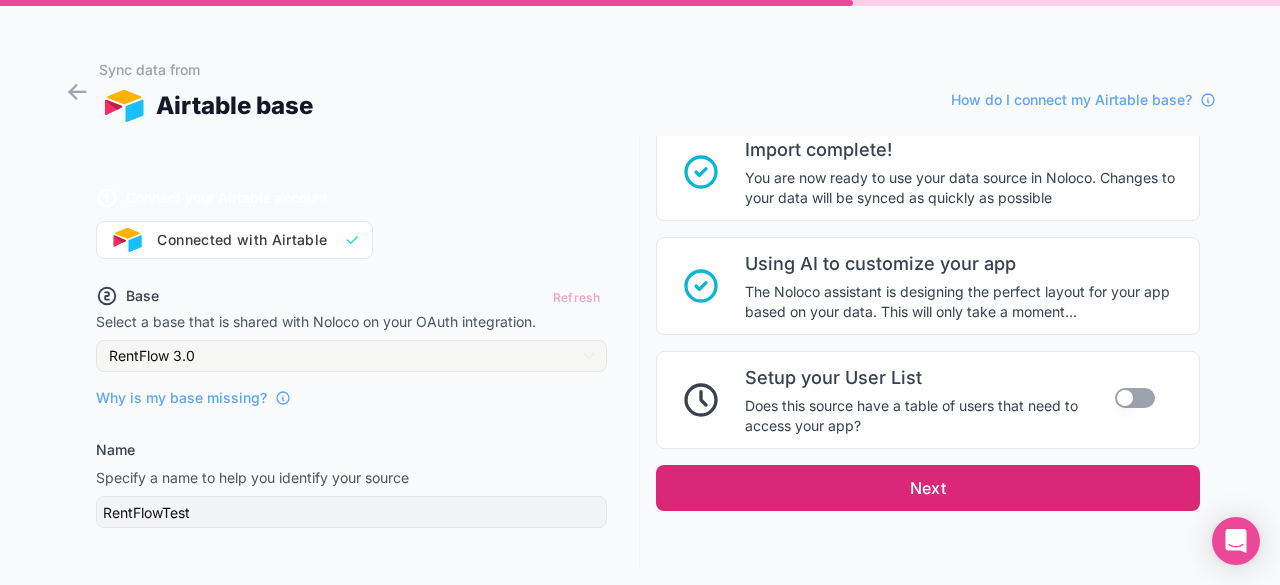 click on "Next" at bounding box center [928, 488] 